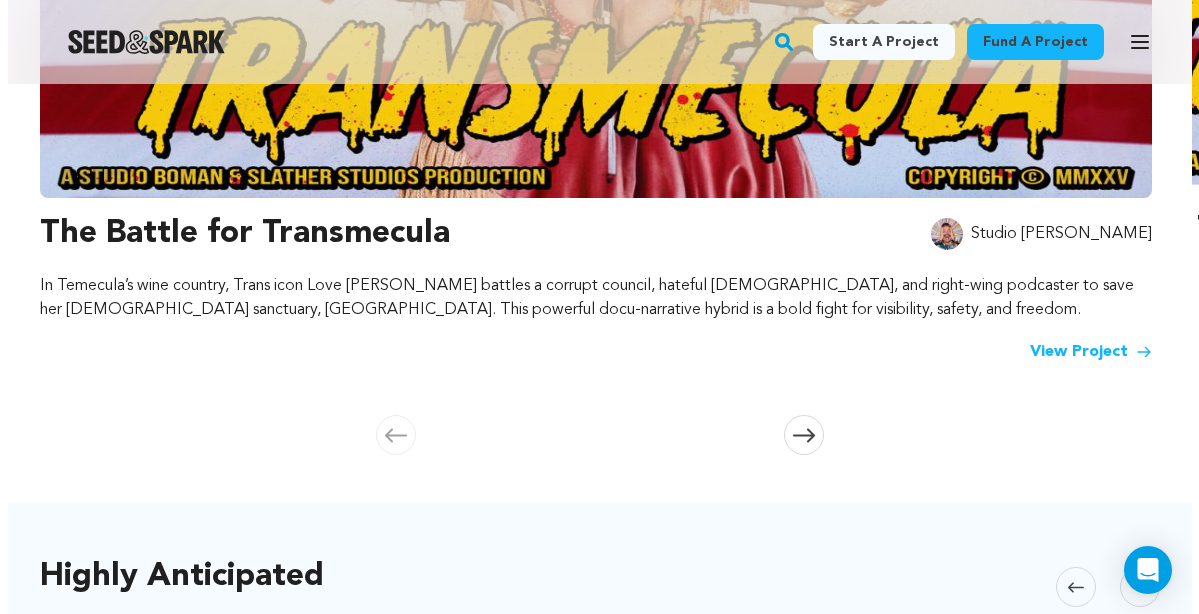 scroll, scrollTop: 458, scrollLeft: 0, axis: vertical 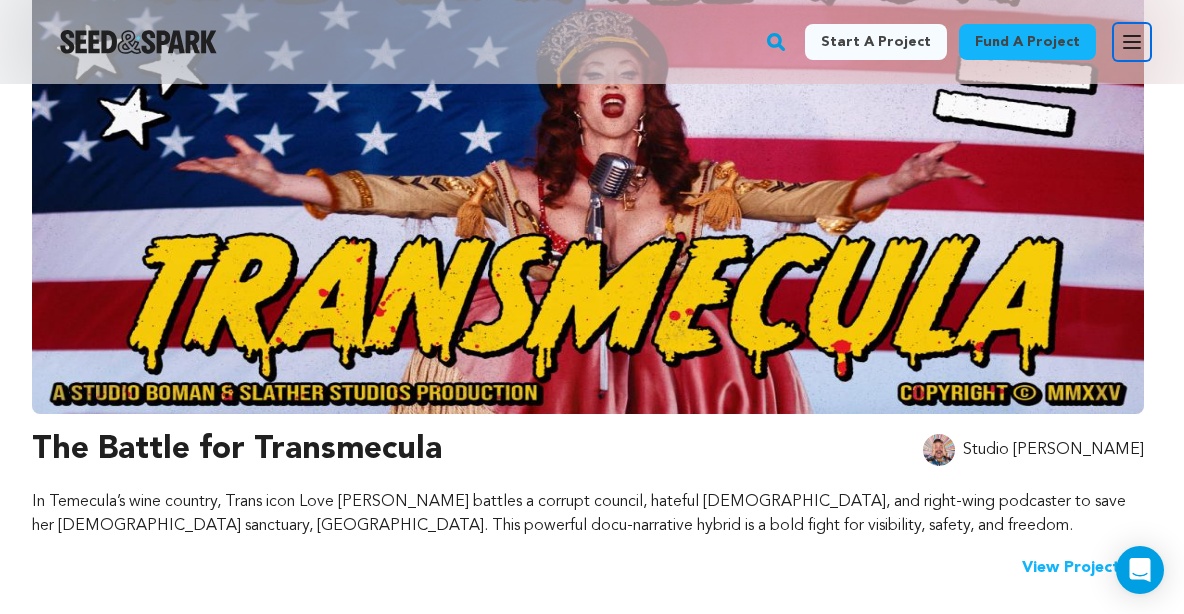 click 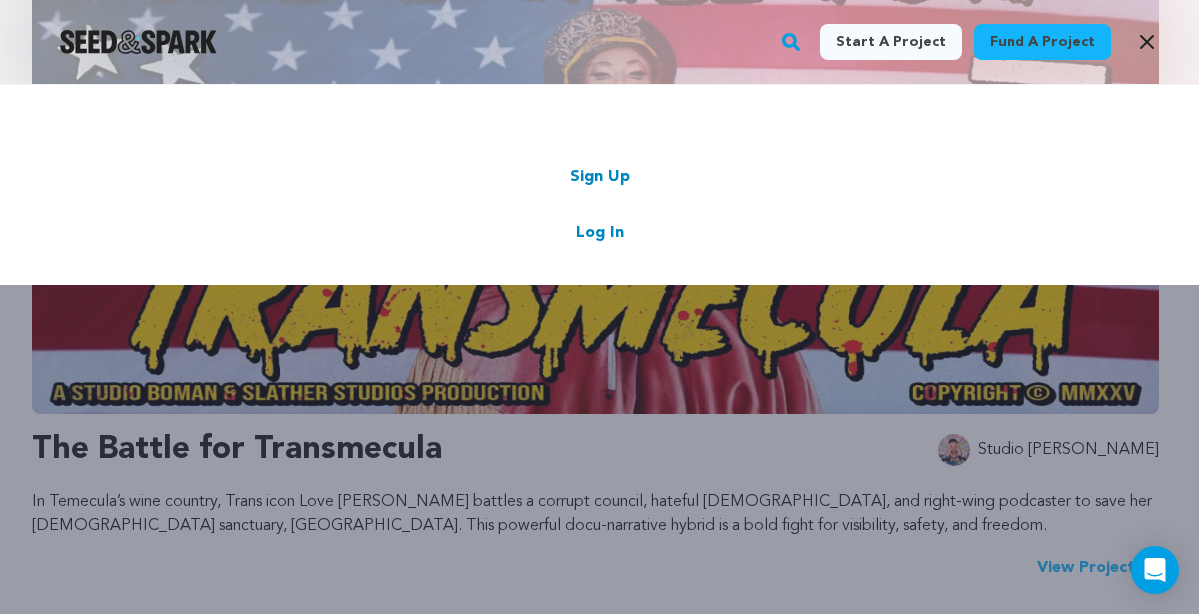 click on "Log In" at bounding box center (600, 233) 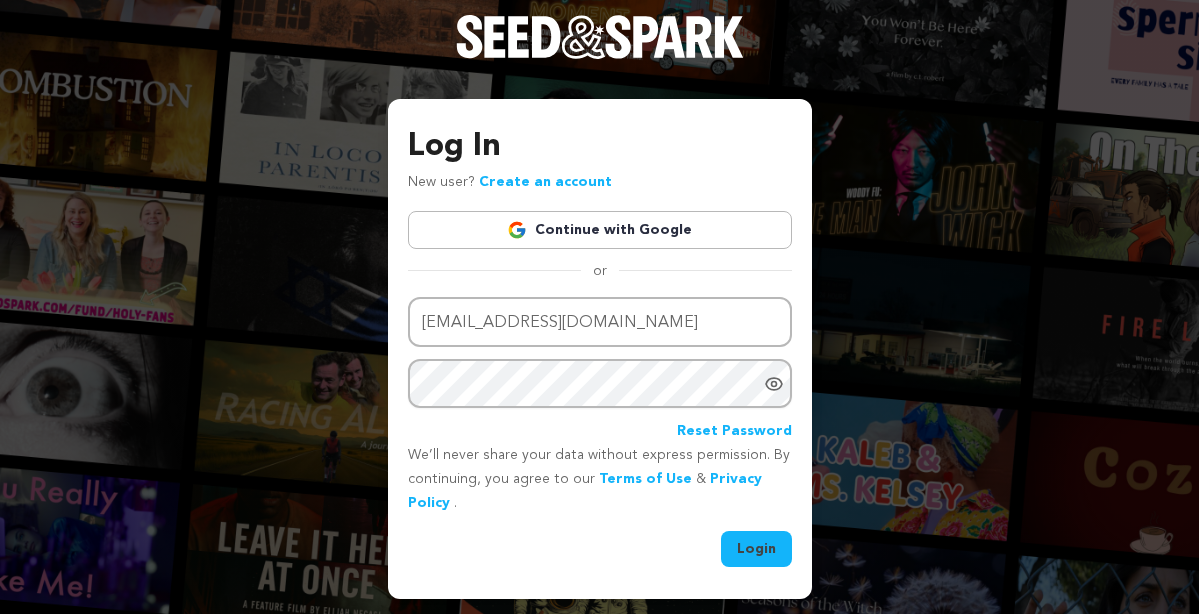 scroll, scrollTop: 0, scrollLeft: 0, axis: both 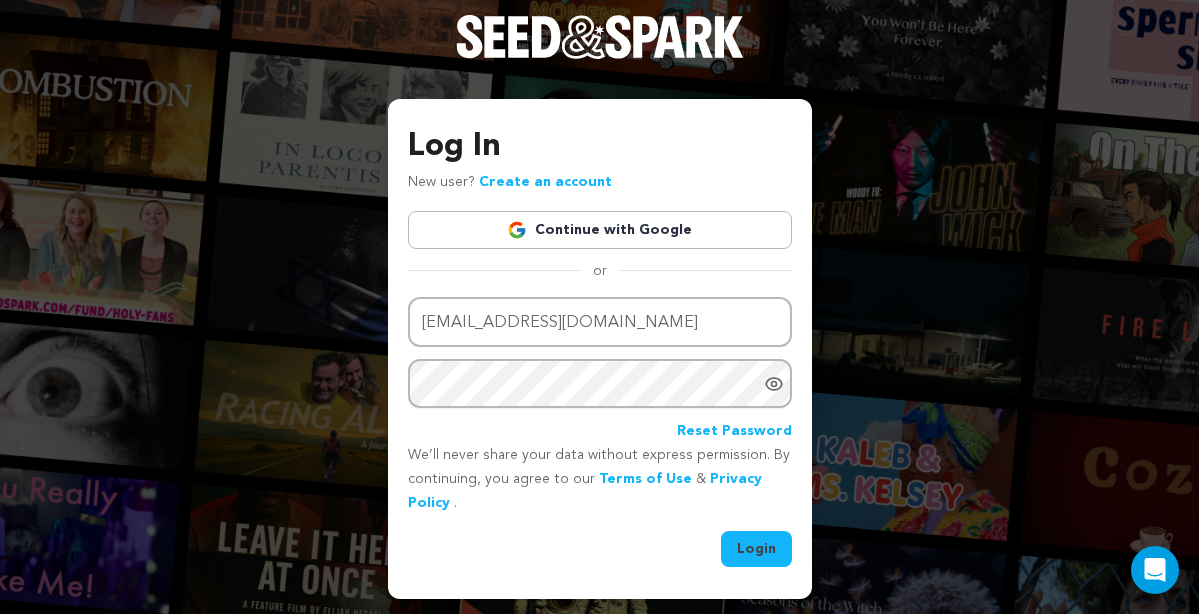 click on "Login" at bounding box center [756, 549] 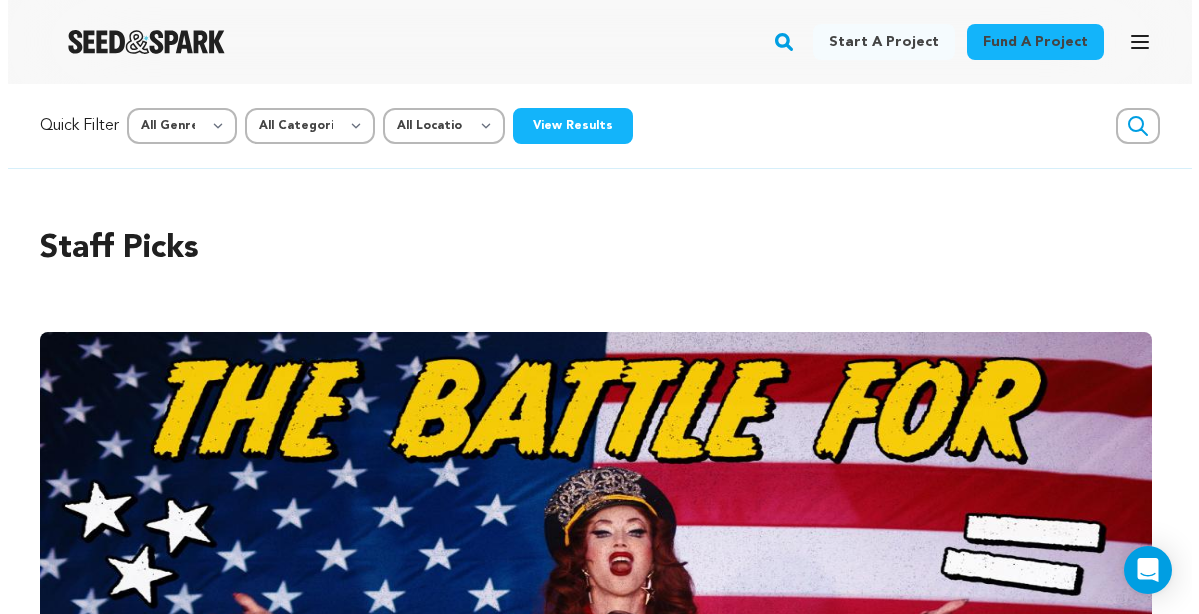 scroll, scrollTop: 0, scrollLeft: 0, axis: both 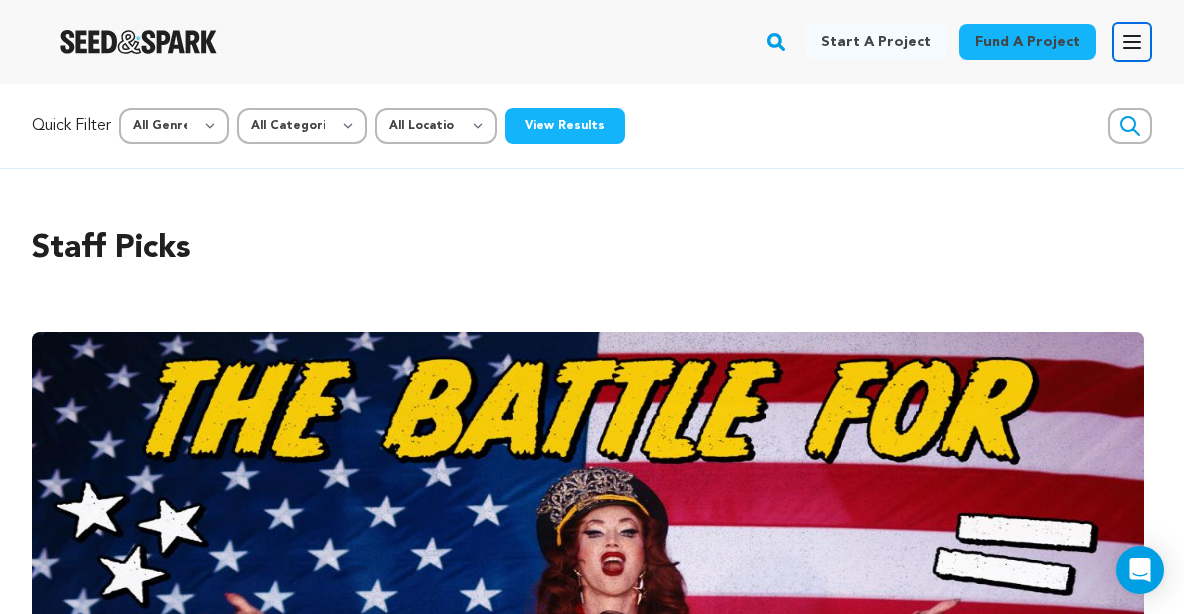 click 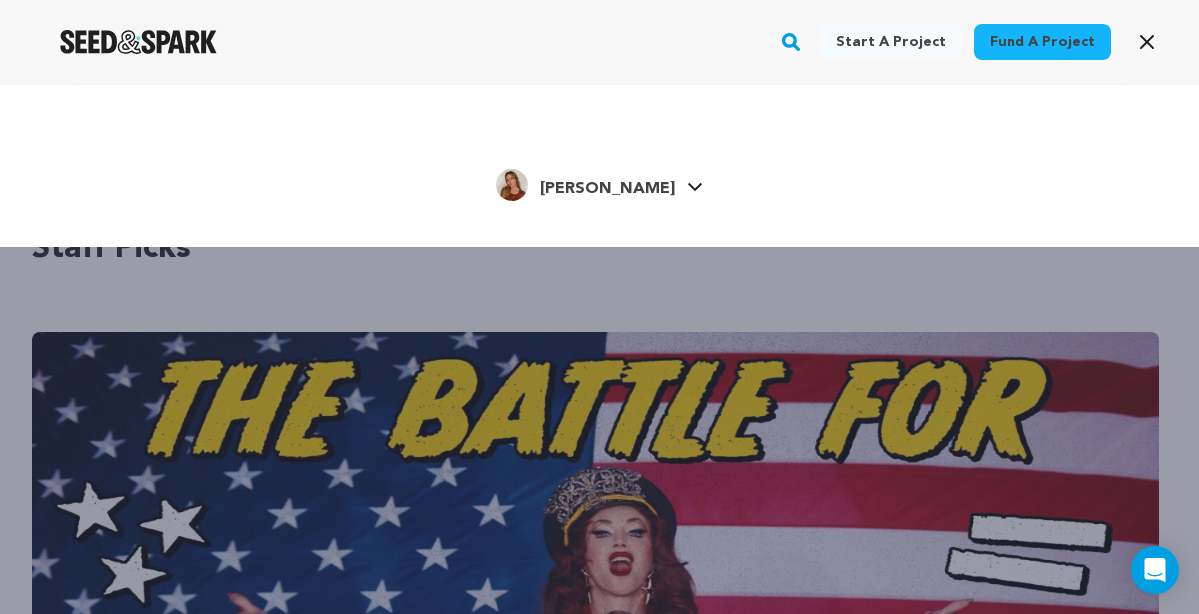 click on "[PERSON_NAME]" at bounding box center (607, 189) 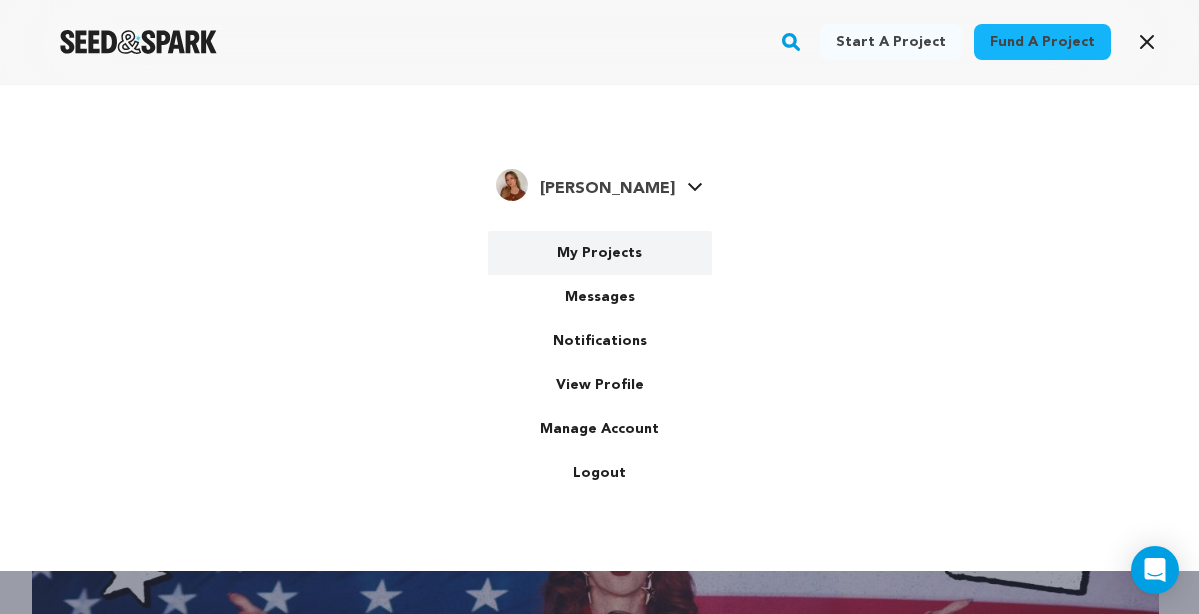 click on "My Projects" at bounding box center [600, 253] 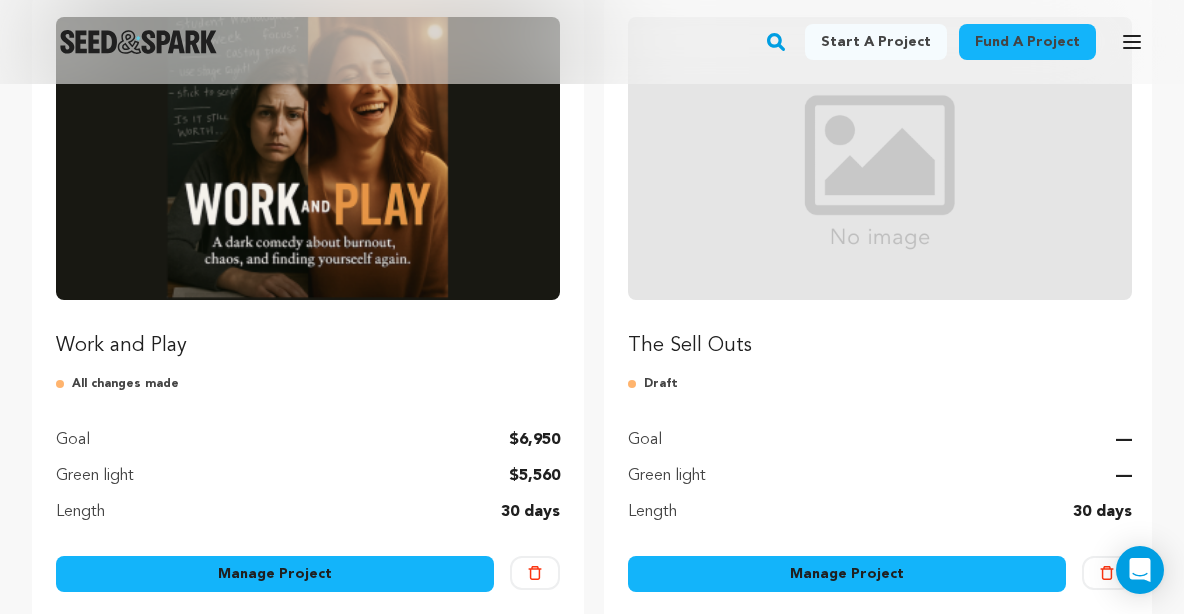 scroll, scrollTop: 299, scrollLeft: 0, axis: vertical 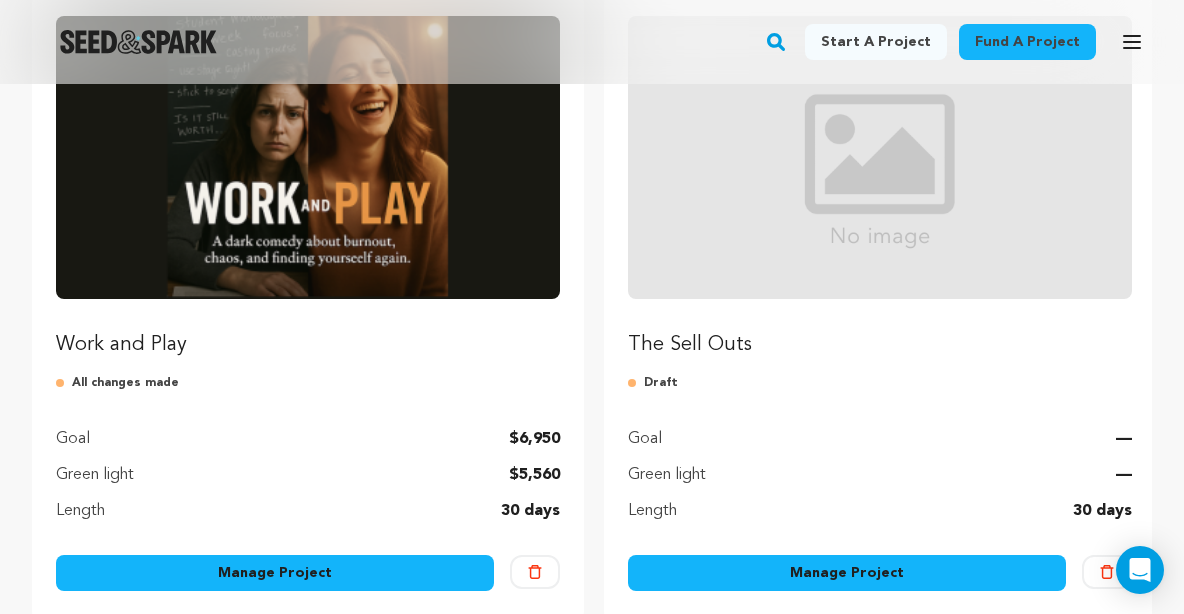 click on "Manage Project" at bounding box center (275, 573) 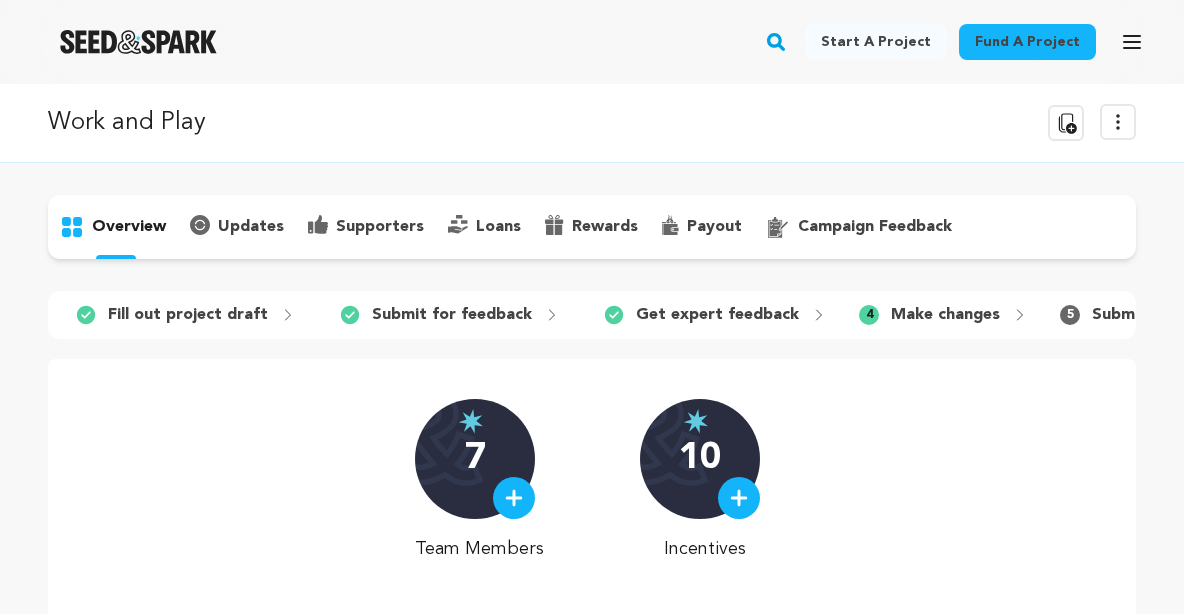 scroll, scrollTop: 0, scrollLeft: 0, axis: both 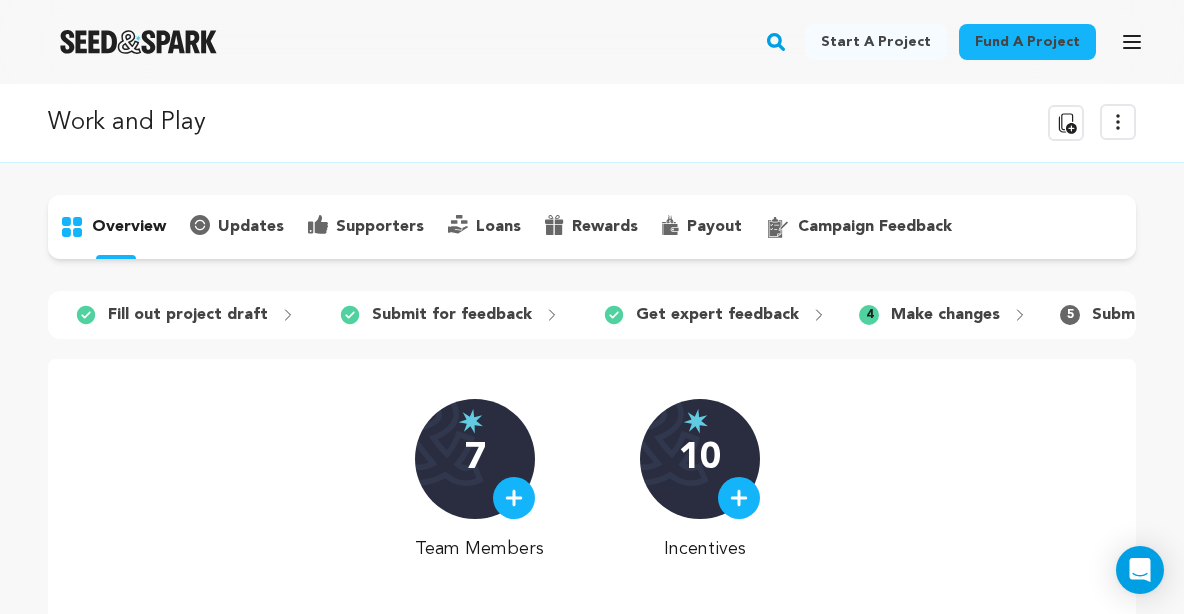 click on "campaign feedback" at bounding box center (875, 227) 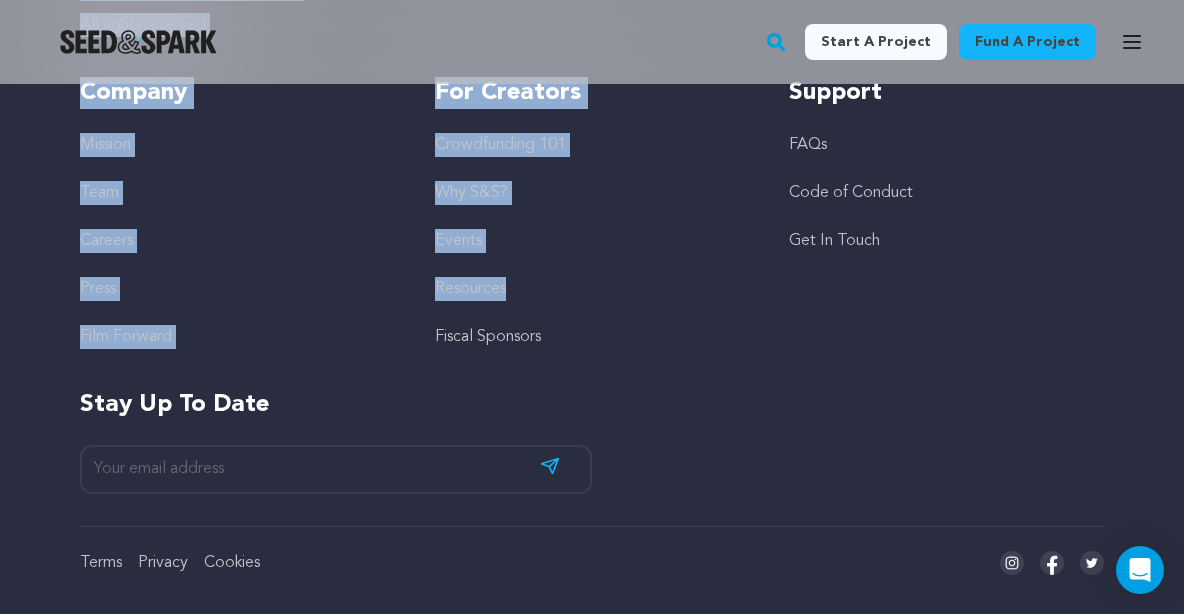 drag, startPoint x: 66, startPoint y: 467, endPoint x: 566, endPoint y: 299, distance: 527.4694 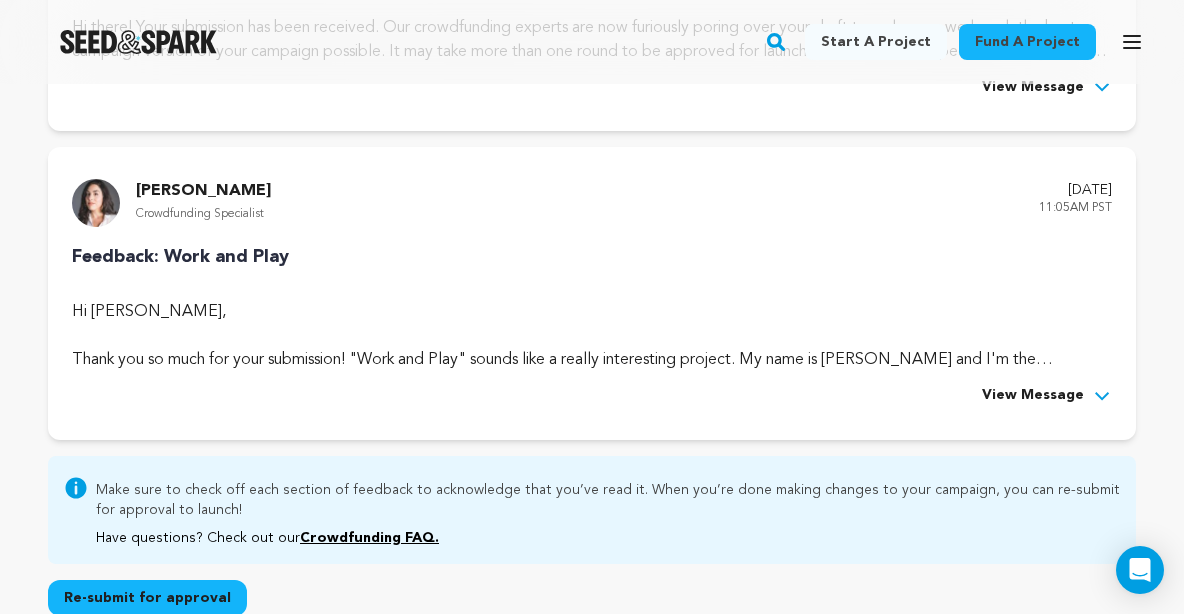 scroll, scrollTop: 239, scrollLeft: 0, axis: vertical 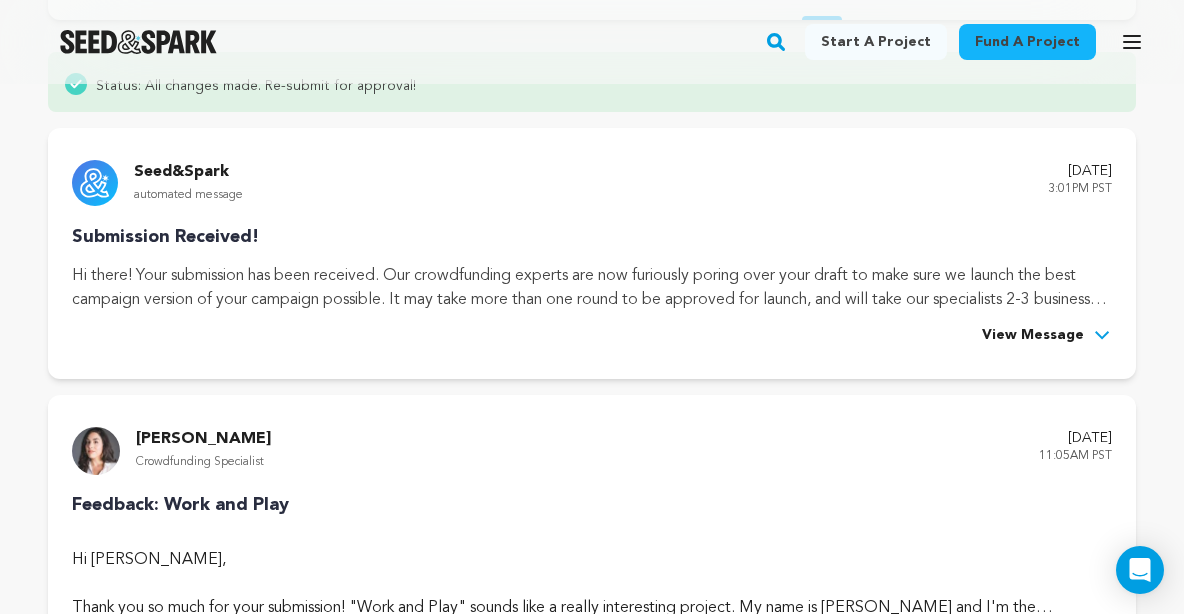 click on "Gabriella B.
Crowdfunding Specialist
July 10, 2025
11:05AM PST
Feedback: Work and Play
Hi Jackie Cullen, Thank you so much for your submission! "Work and Play" sounds like a really interesting project. My name is Gabriella and I'm the Seed&Spark crowdfunding specialist who will work with you on getting this project launched. you’re   only required to implement what’s listed  here in our bare minimum requirements   to launch.  Let’s talk about  your goal  first. Please be aware that  WHO" at bounding box center (592, 541) 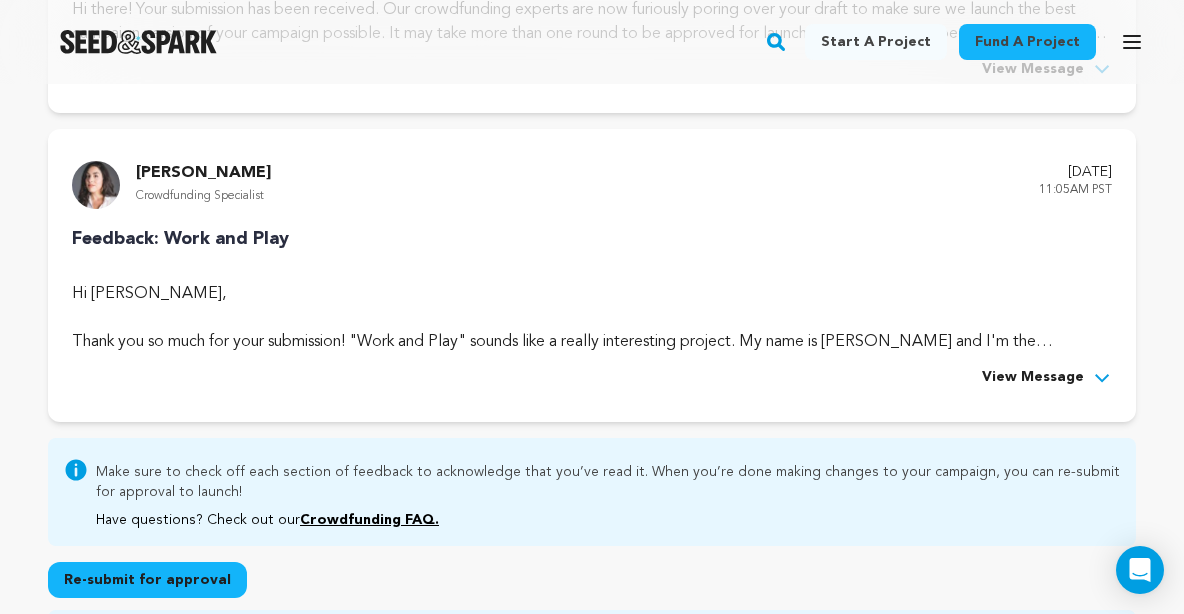 scroll, scrollTop: 615, scrollLeft: 0, axis: vertical 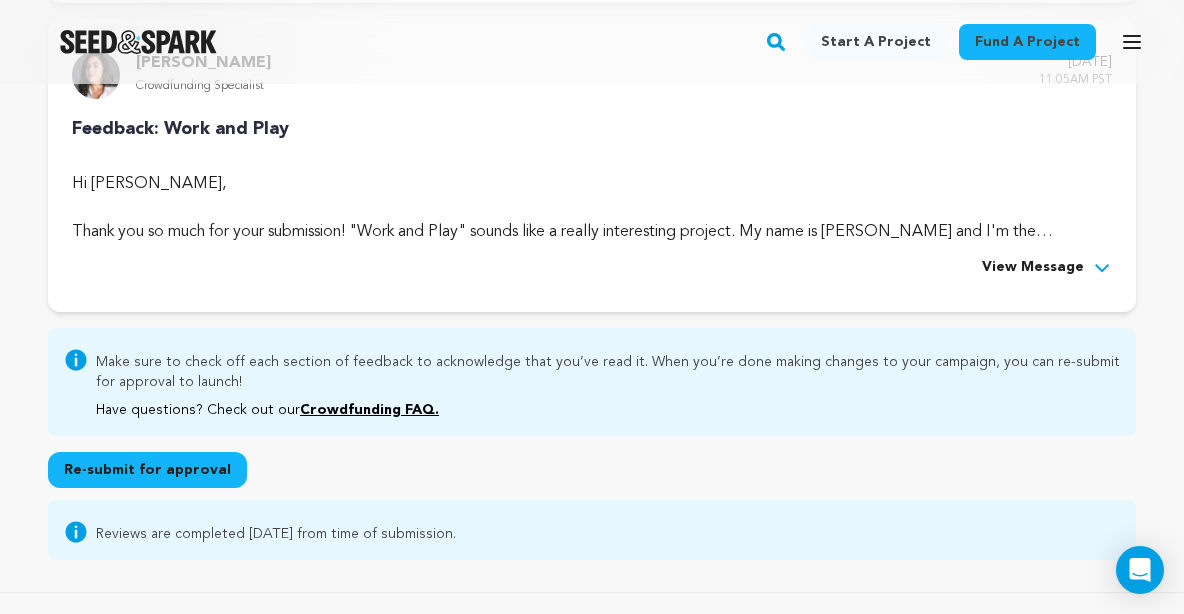 click on "View Message" at bounding box center (1033, 268) 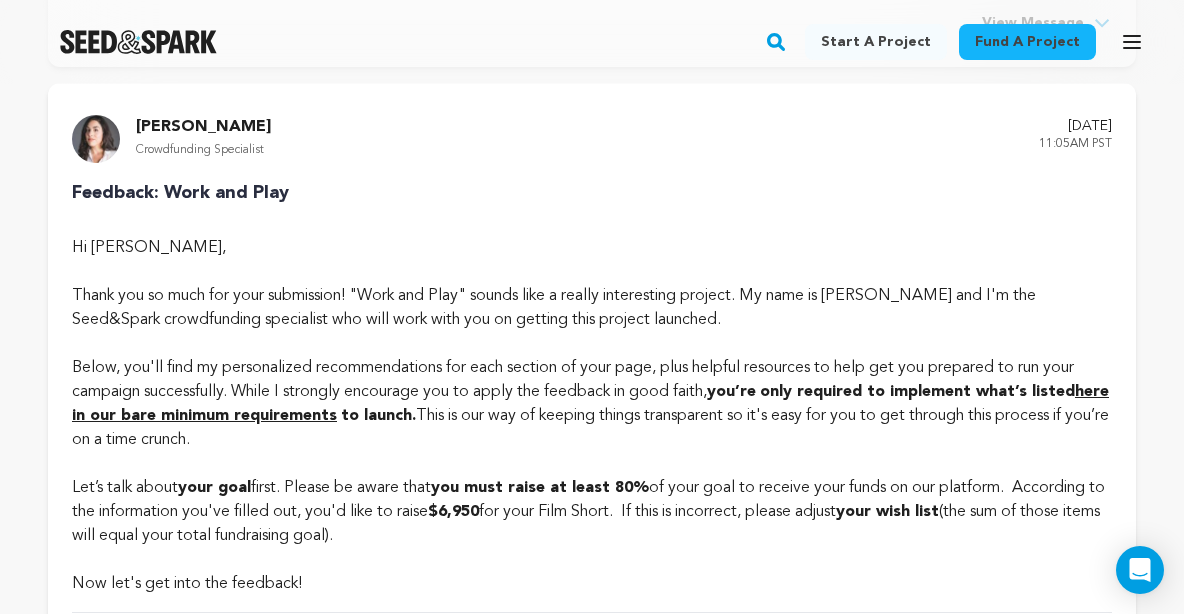 scroll, scrollTop: 548, scrollLeft: 0, axis: vertical 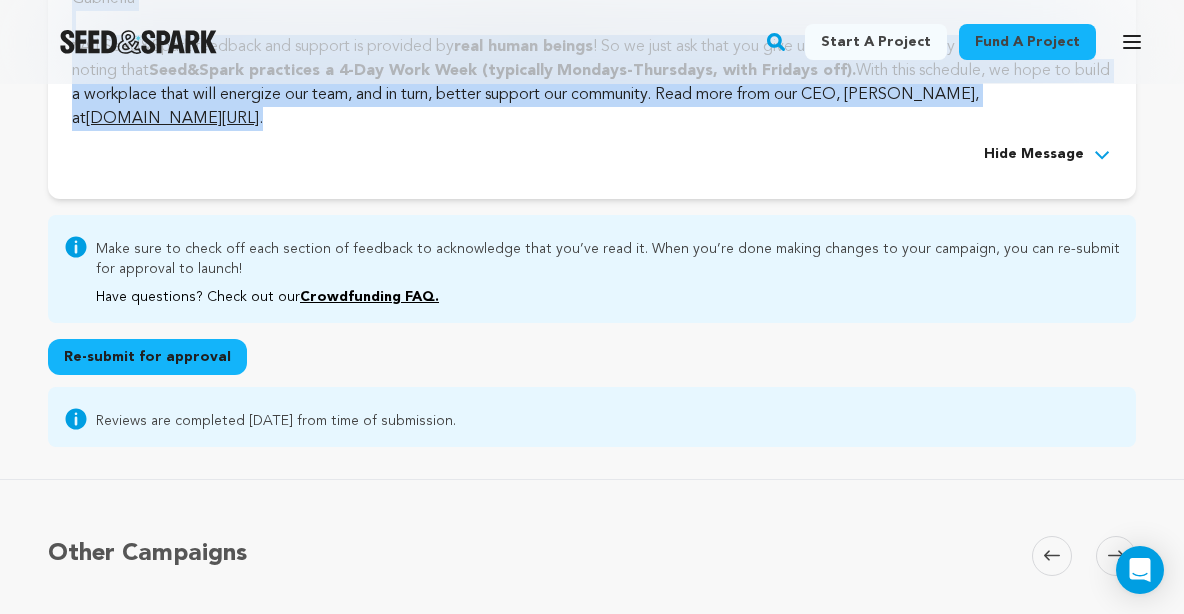 drag, startPoint x: 64, startPoint y: 187, endPoint x: 607, endPoint y: 202, distance: 543.20715 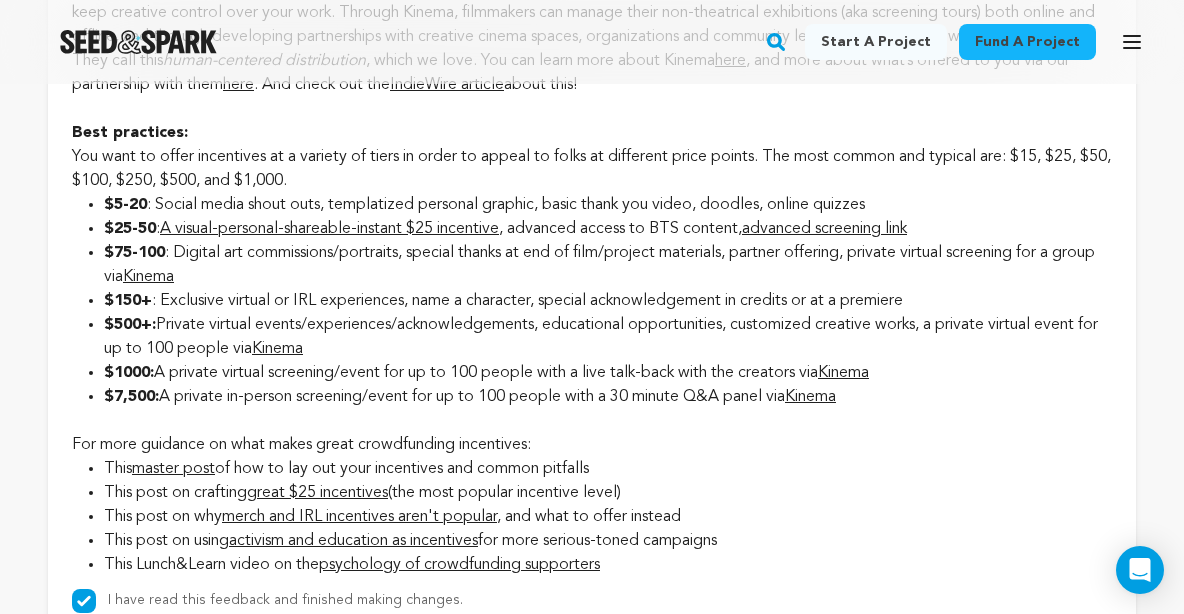 scroll, scrollTop: 2438, scrollLeft: 0, axis: vertical 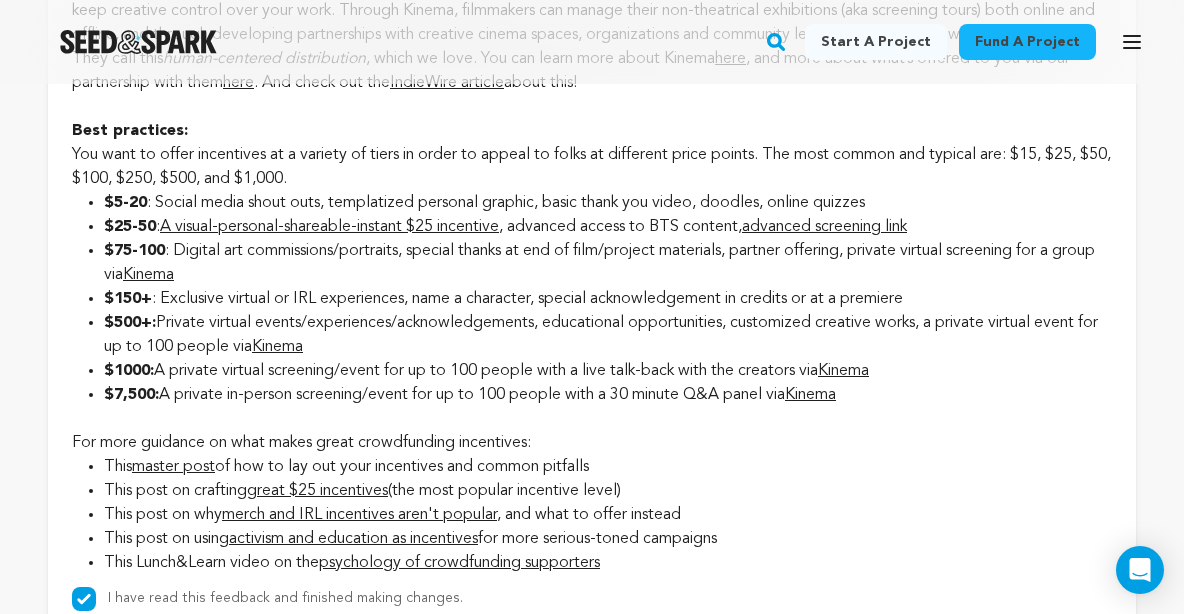 click on "$7,500:  A private in-person screening/event for up to 100 people with a 30 minute Q&A panel via  Kinema" at bounding box center [608, 395] 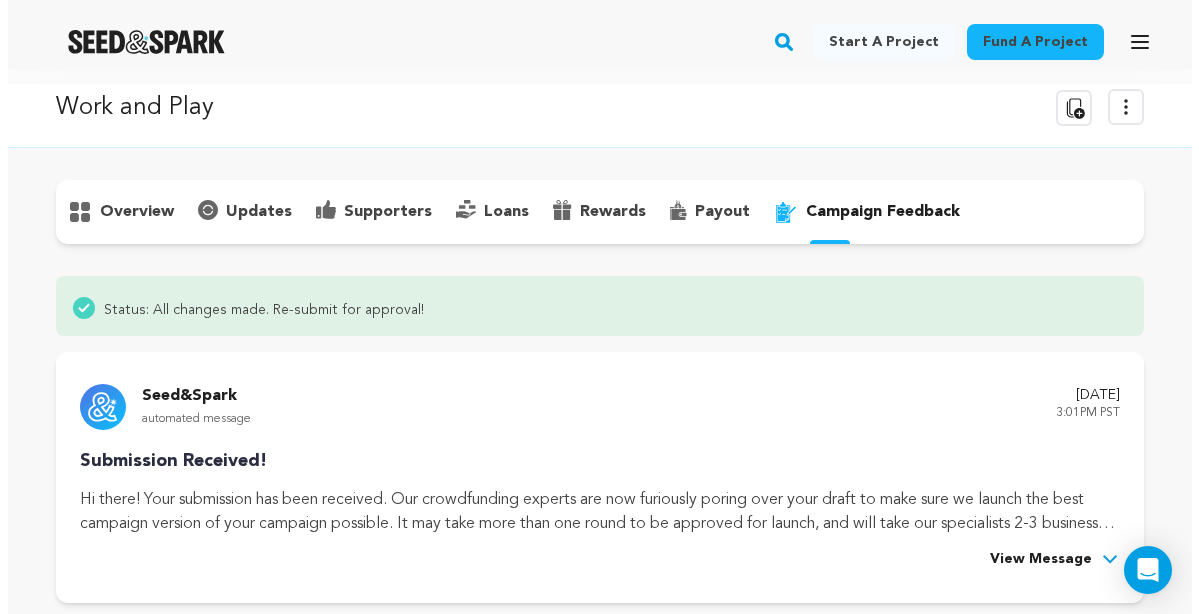 scroll, scrollTop: 0, scrollLeft: 0, axis: both 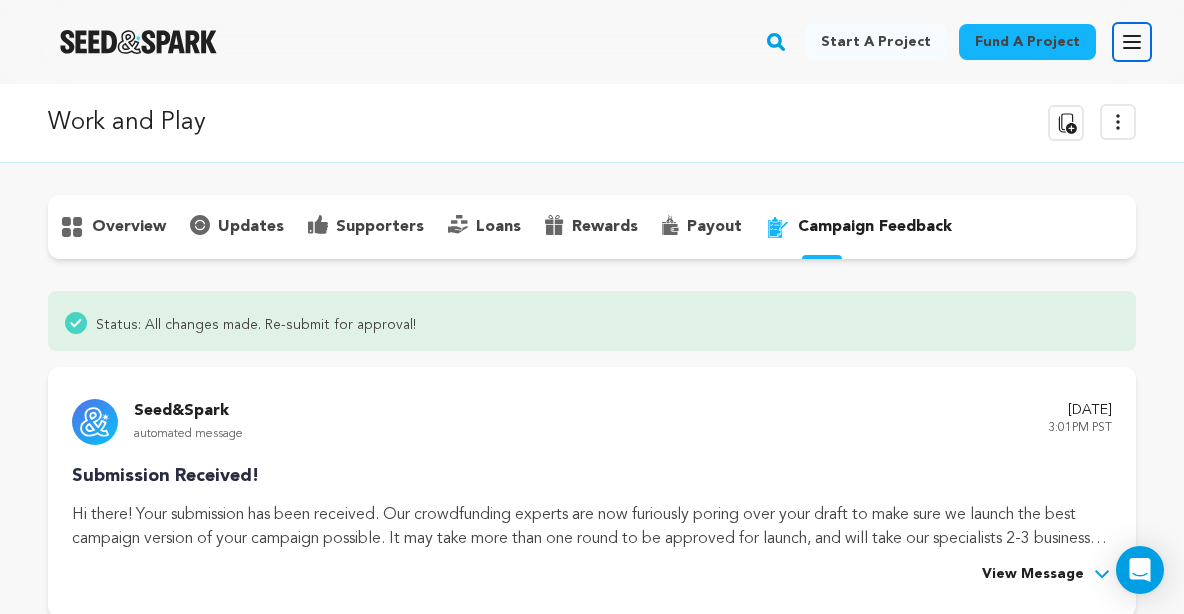 click 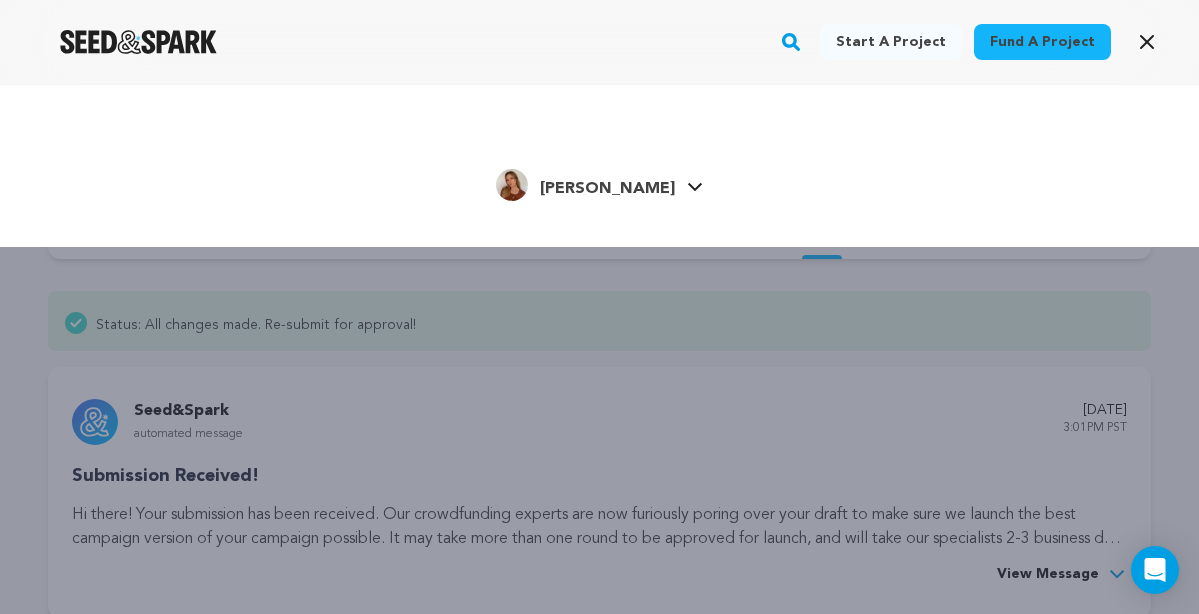 click on "Jackie C.
Jackie C." at bounding box center [599, 183] 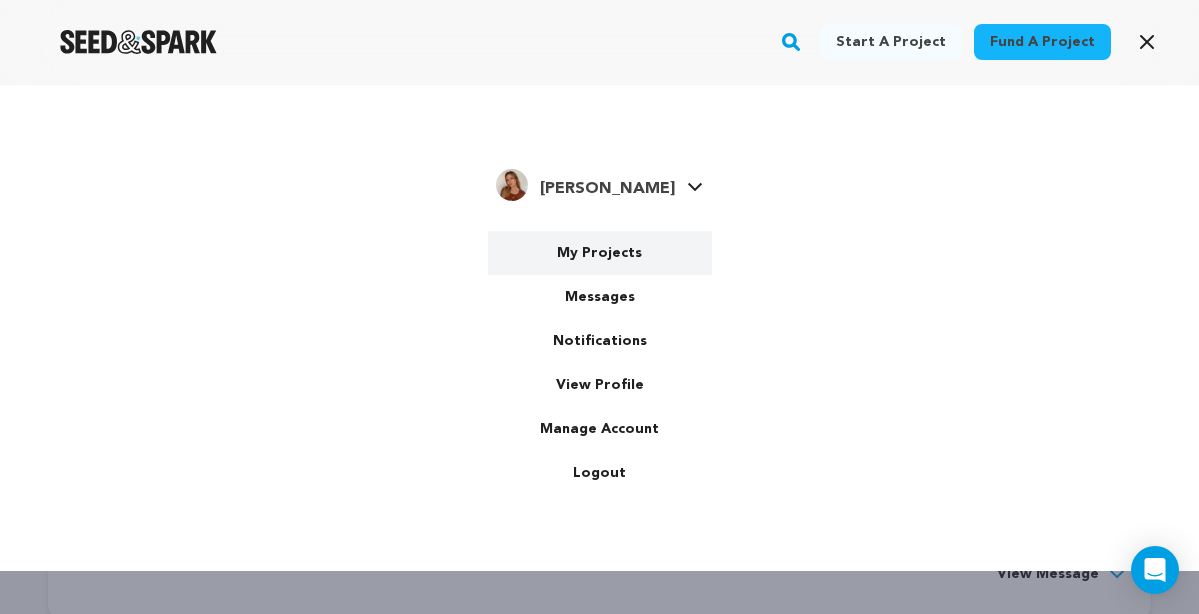 click on "My Projects" at bounding box center [600, 253] 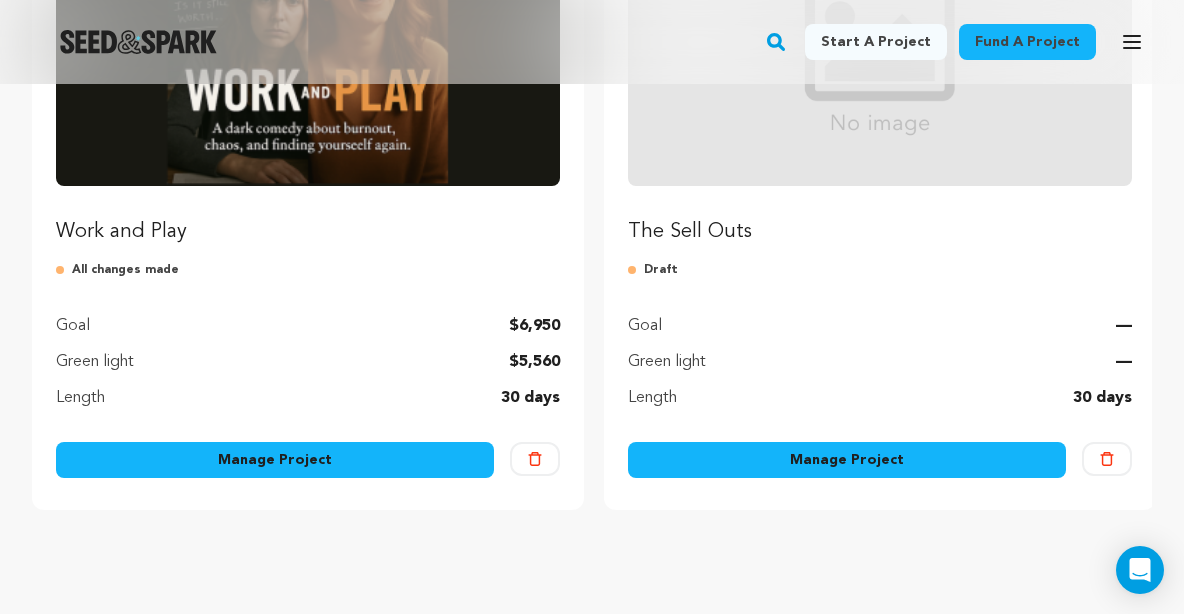 scroll, scrollTop: 436, scrollLeft: 0, axis: vertical 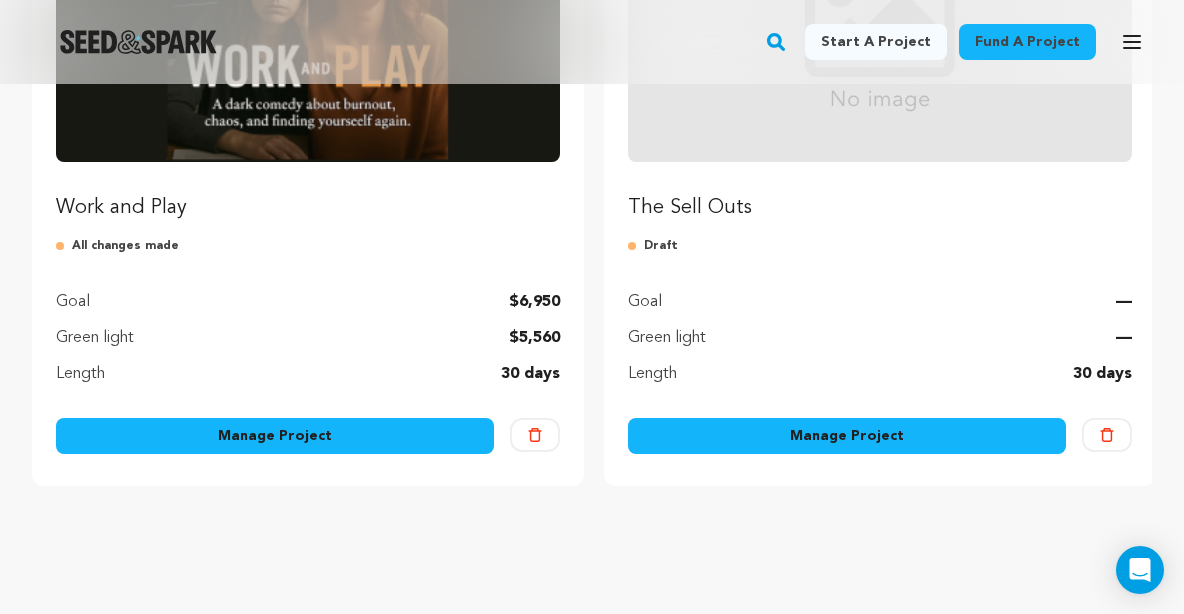 click on "Manage Project" at bounding box center [275, 436] 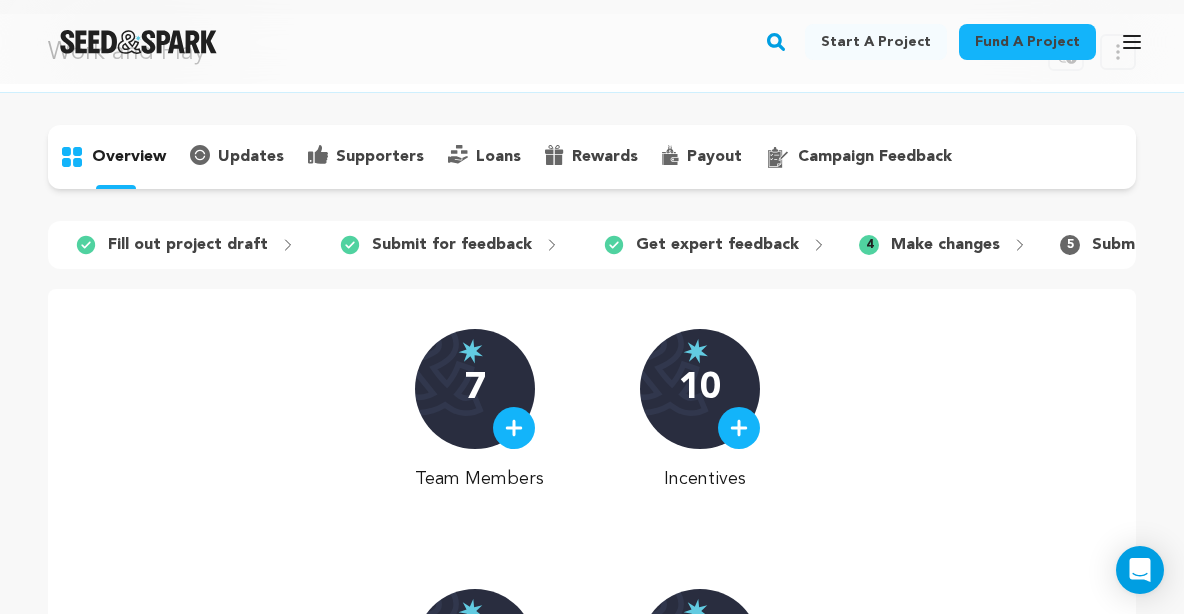 scroll, scrollTop: 0, scrollLeft: 0, axis: both 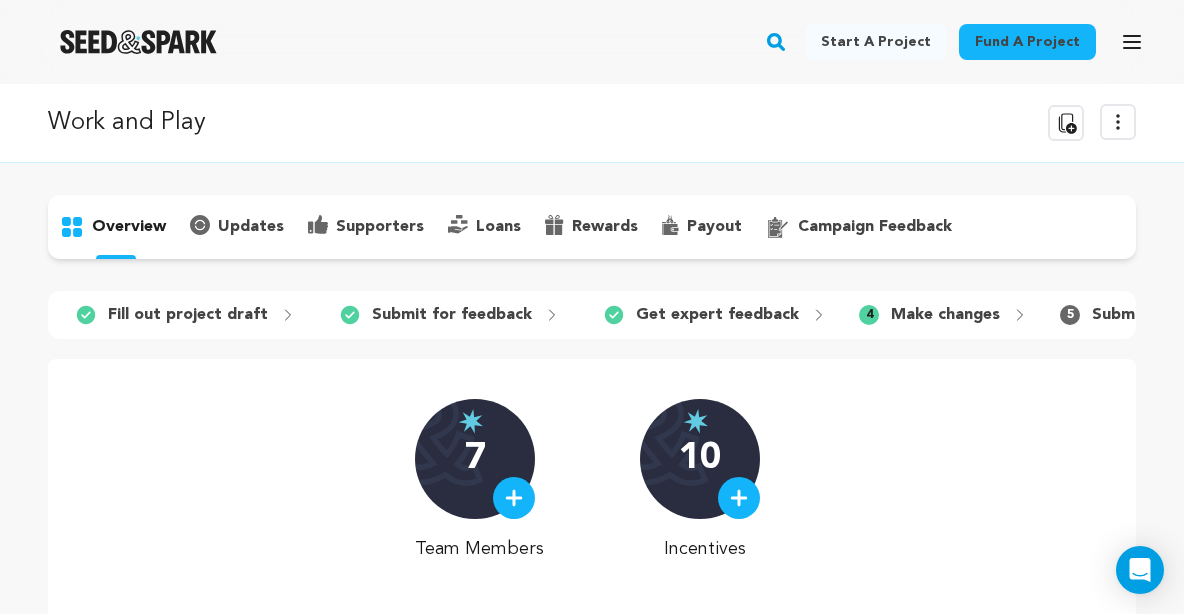 click on "Fill out project draft" at bounding box center (188, 315) 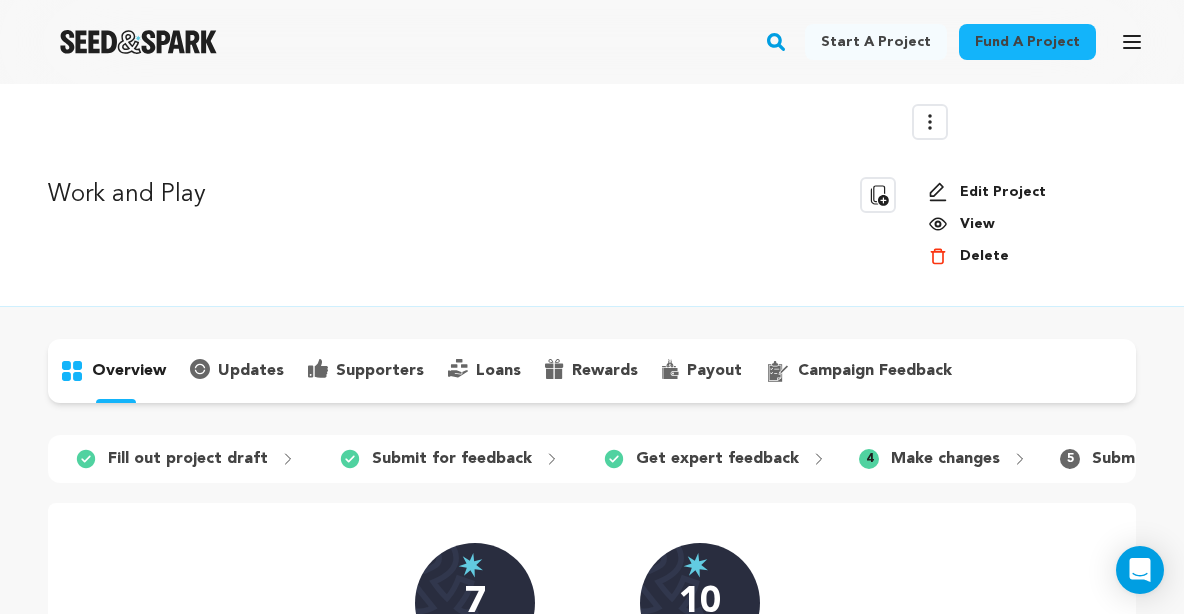 click on "Edit Project" at bounding box center (1024, 192) 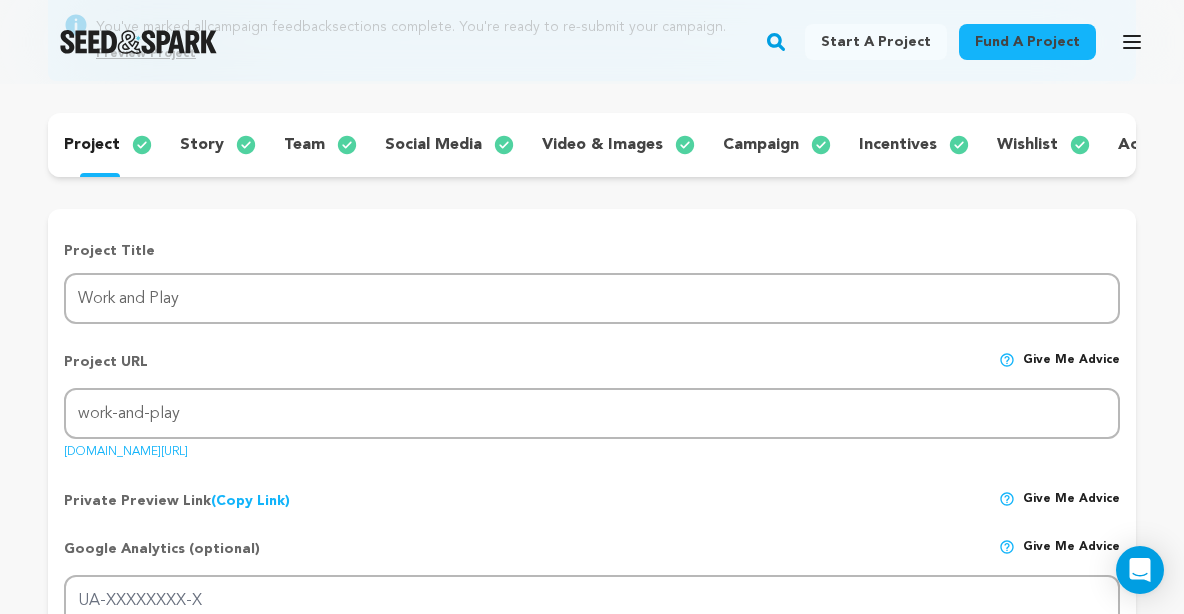 scroll, scrollTop: 218, scrollLeft: 0, axis: vertical 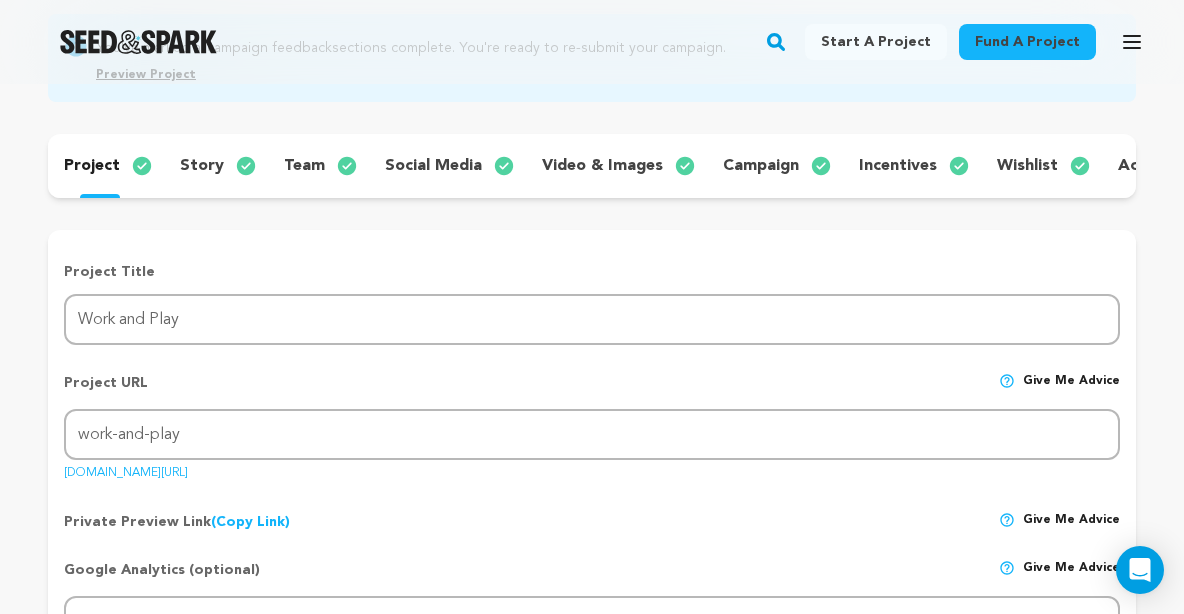 click on "wishlist" at bounding box center [1027, 166] 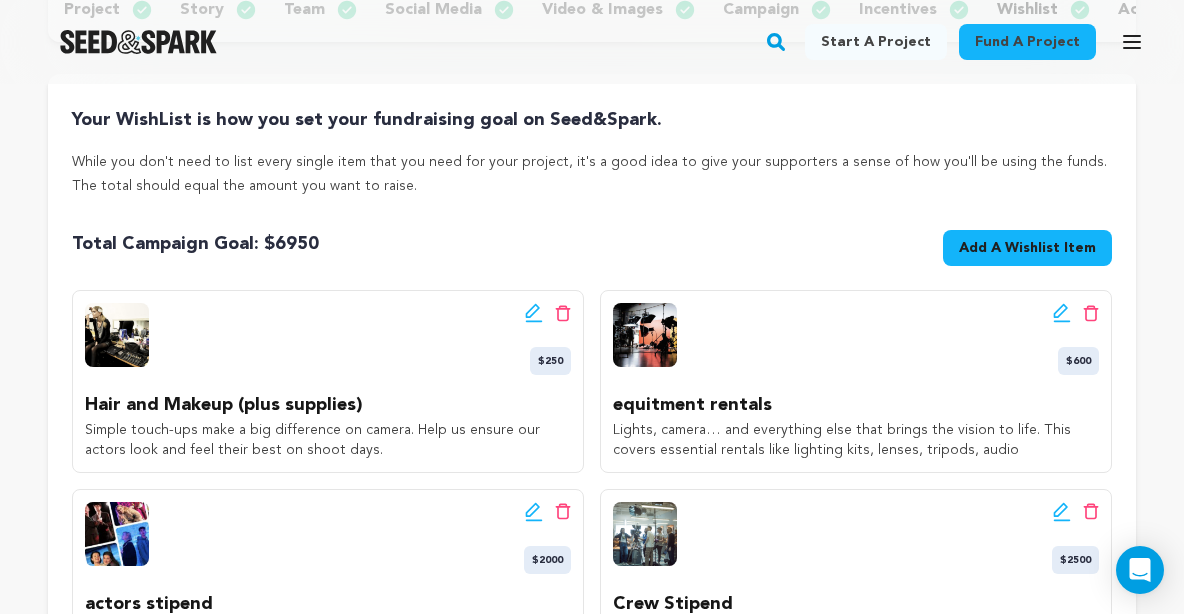 scroll, scrollTop: 385, scrollLeft: 0, axis: vertical 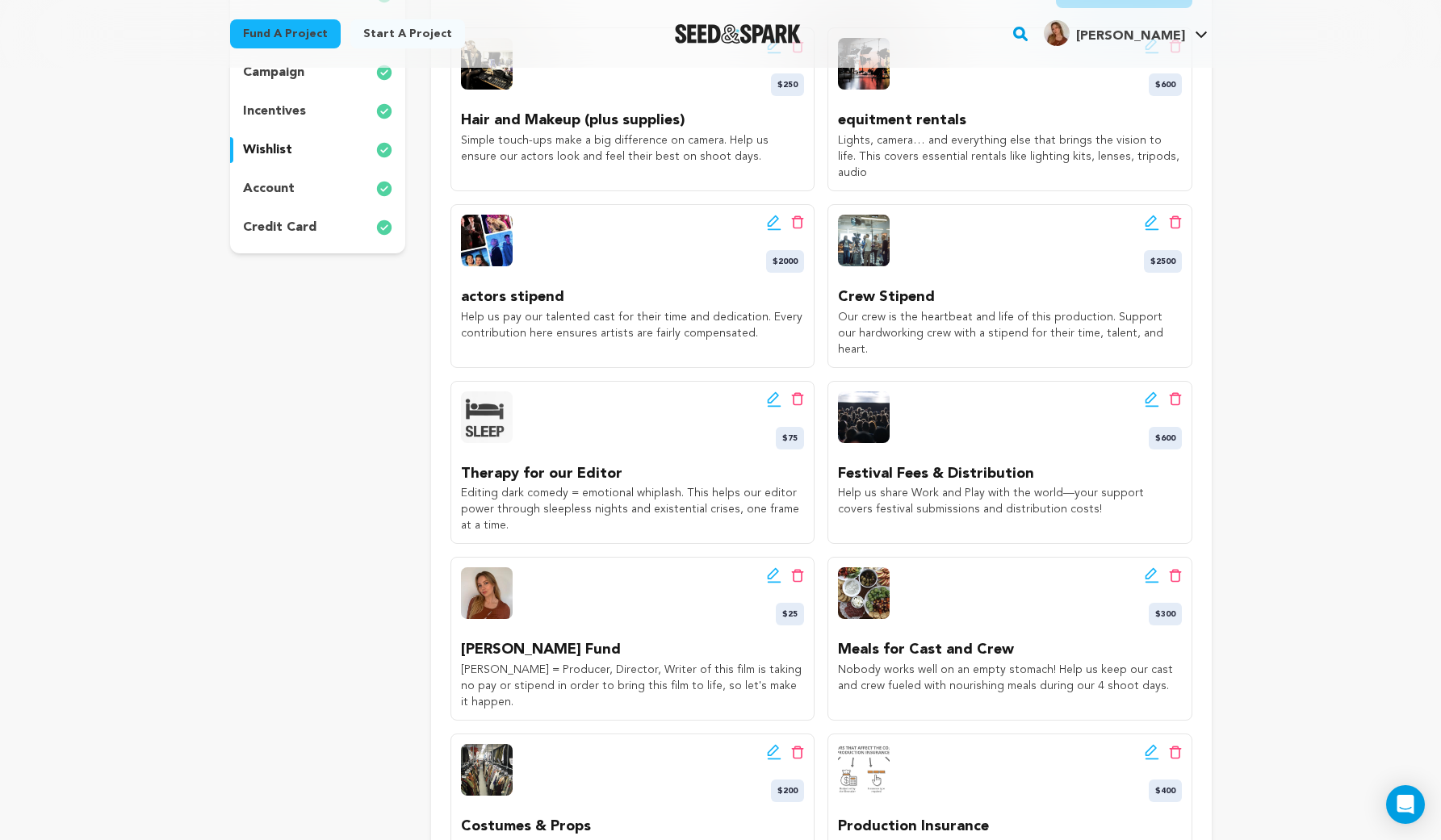 type 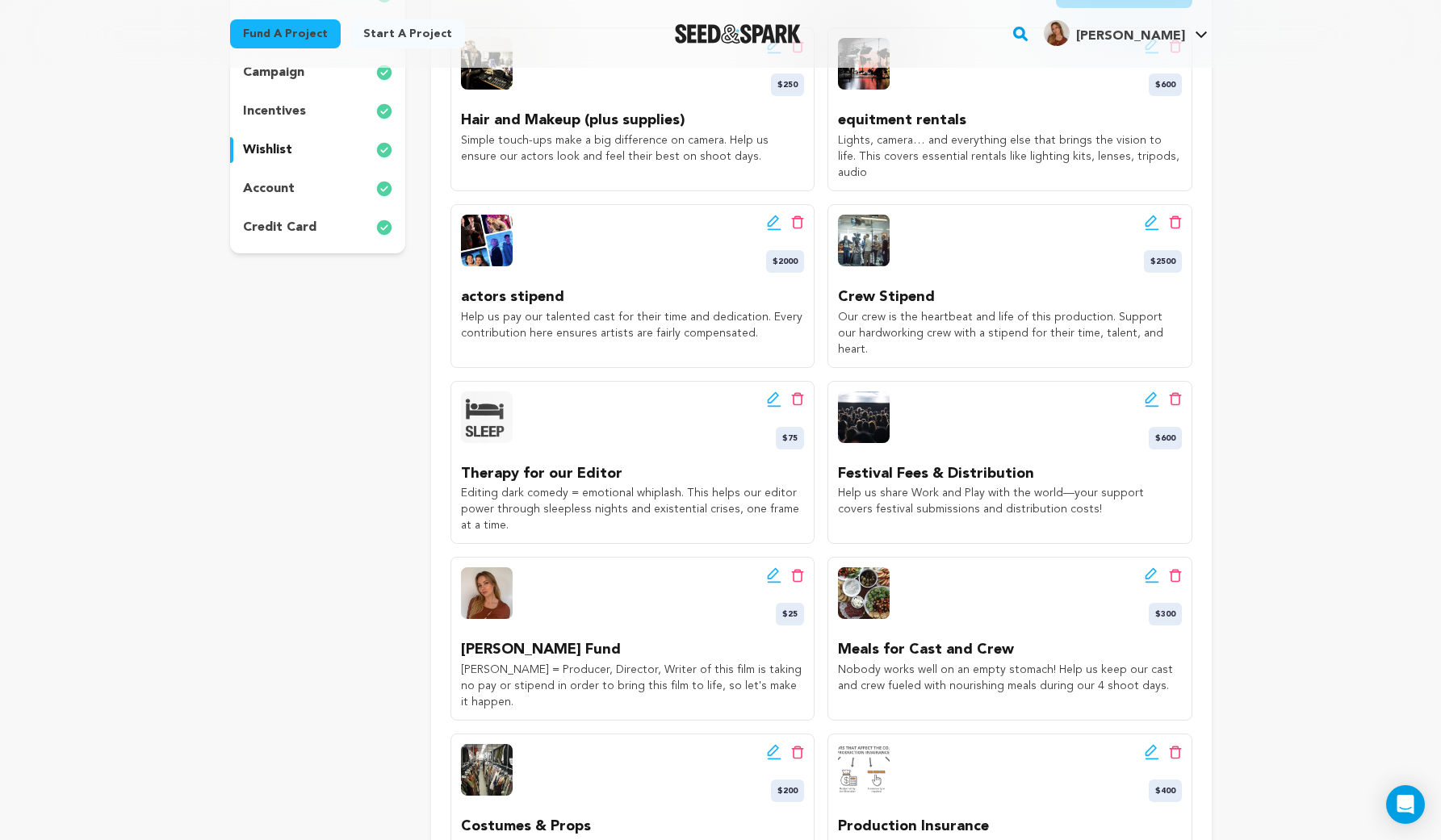 drag, startPoint x: 1276, startPoint y: 804, endPoint x: 1223, endPoint y: 804, distance: 53 